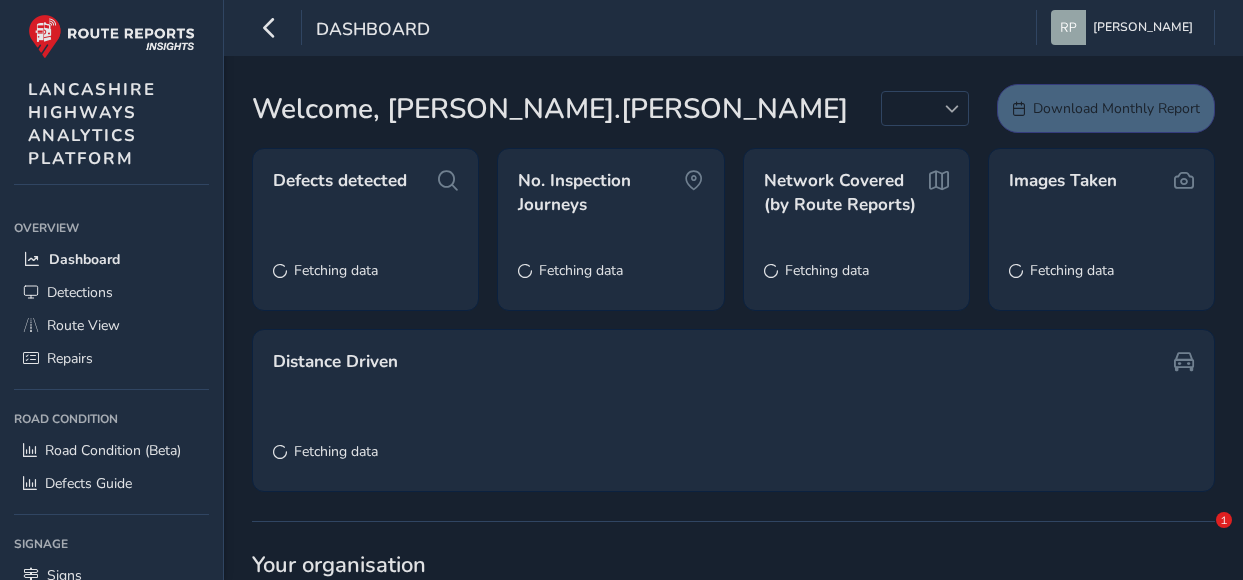 scroll, scrollTop: 0, scrollLeft: 0, axis: both 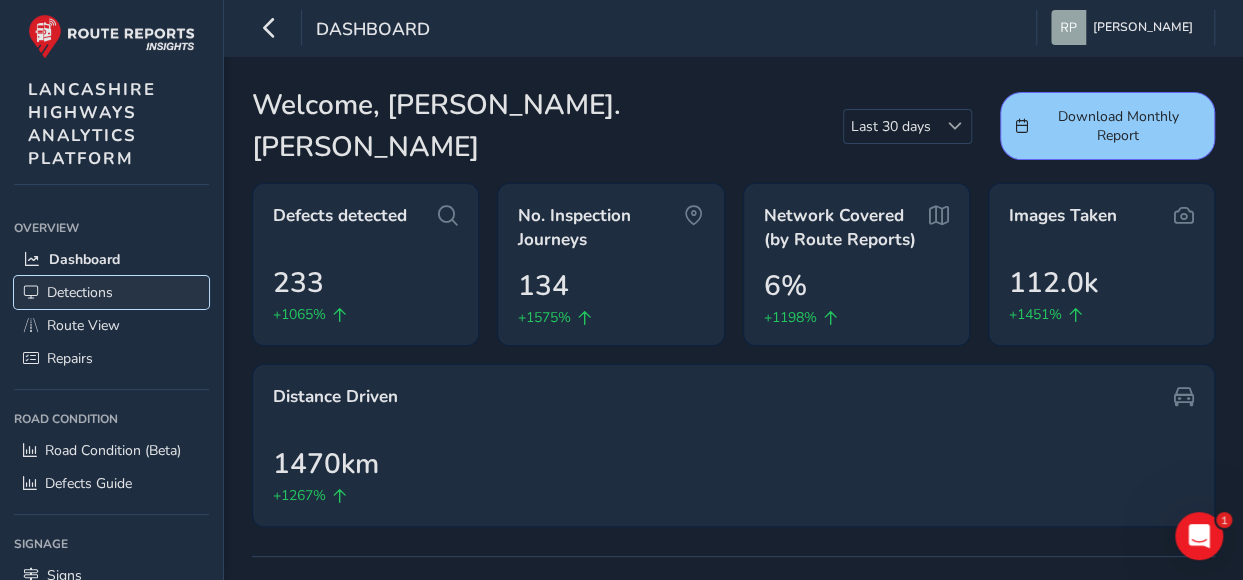 click on "Detections" at bounding box center [80, 292] 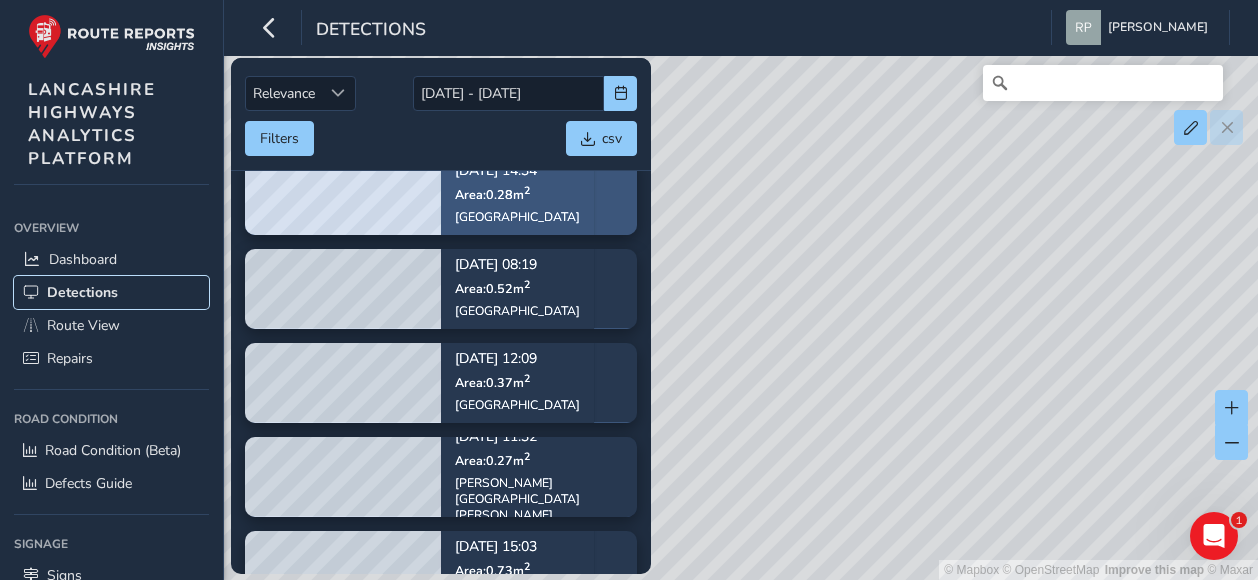 scroll, scrollTop: 0, scrollLeft: 0, axis: both 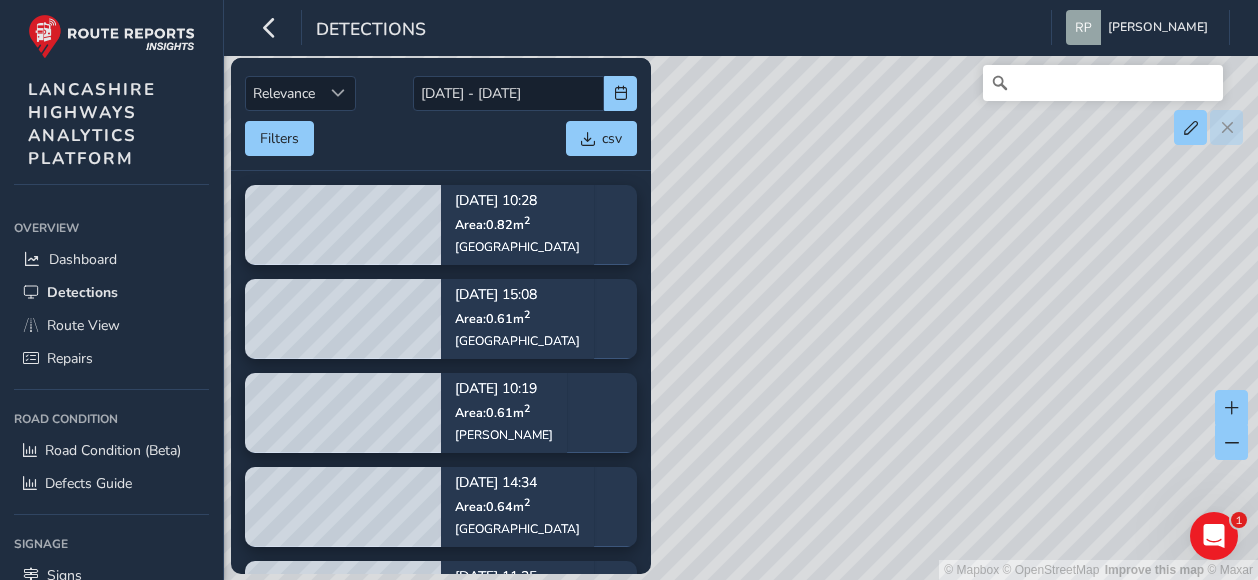 drag, startPoint x: 836, startPoint y: 434, endPoint x: 1056, endPoint y: 369, distance: 229.4014 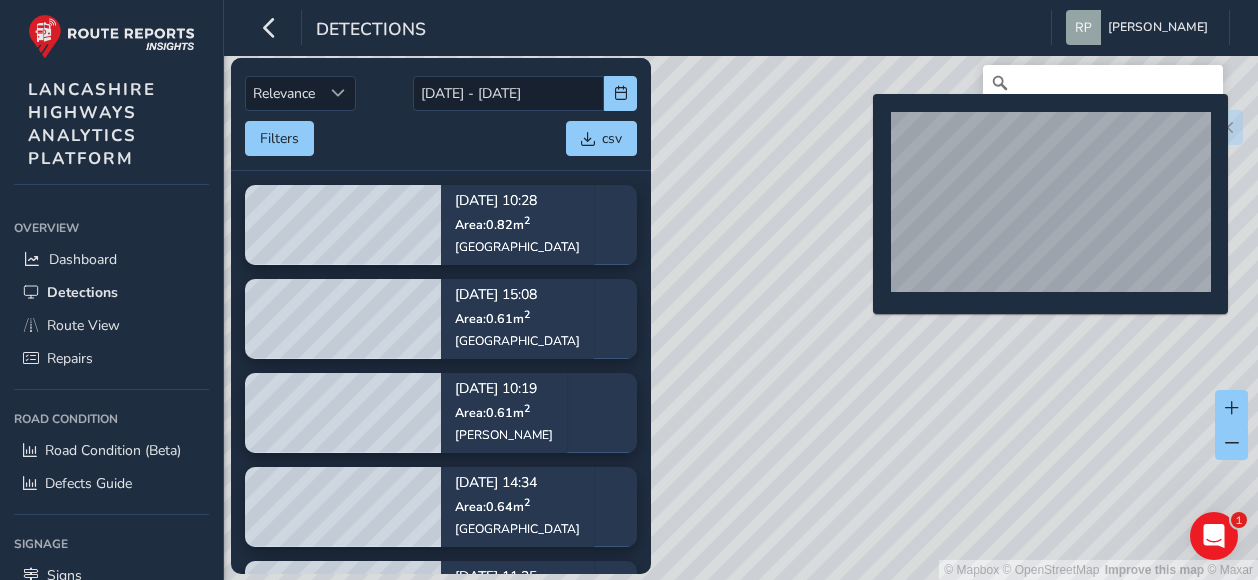 click on "© Mapbox   © OpenStreetMap   Improve this map   © Maxar" at bounding box center (629, 290) 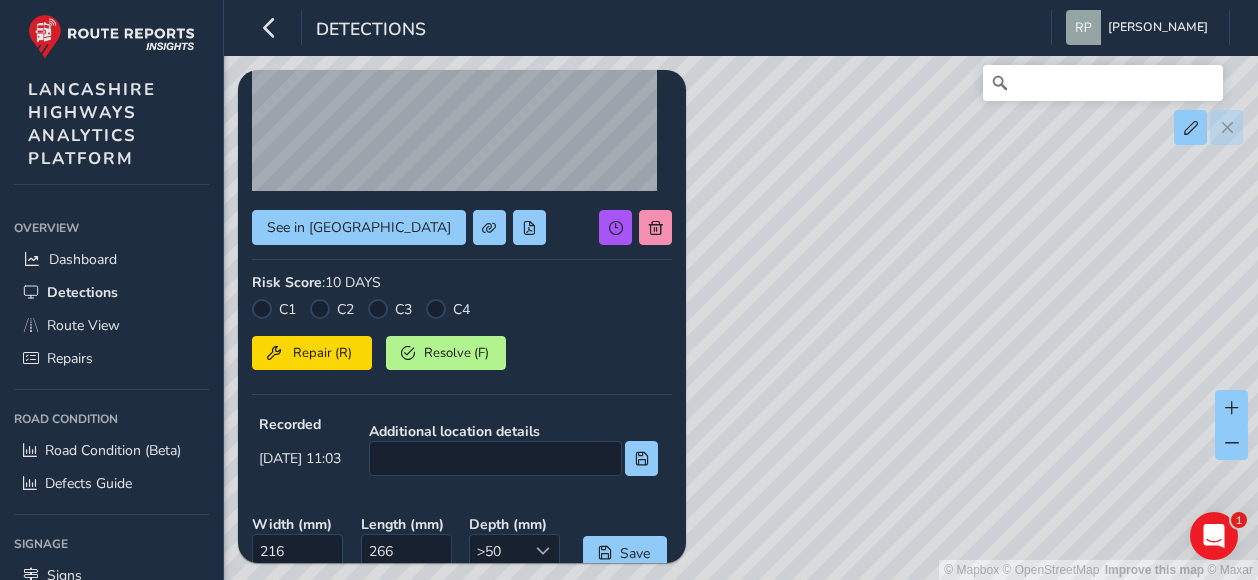 scroll, scrollTop: 0, scrollLeft: 0, axis: both 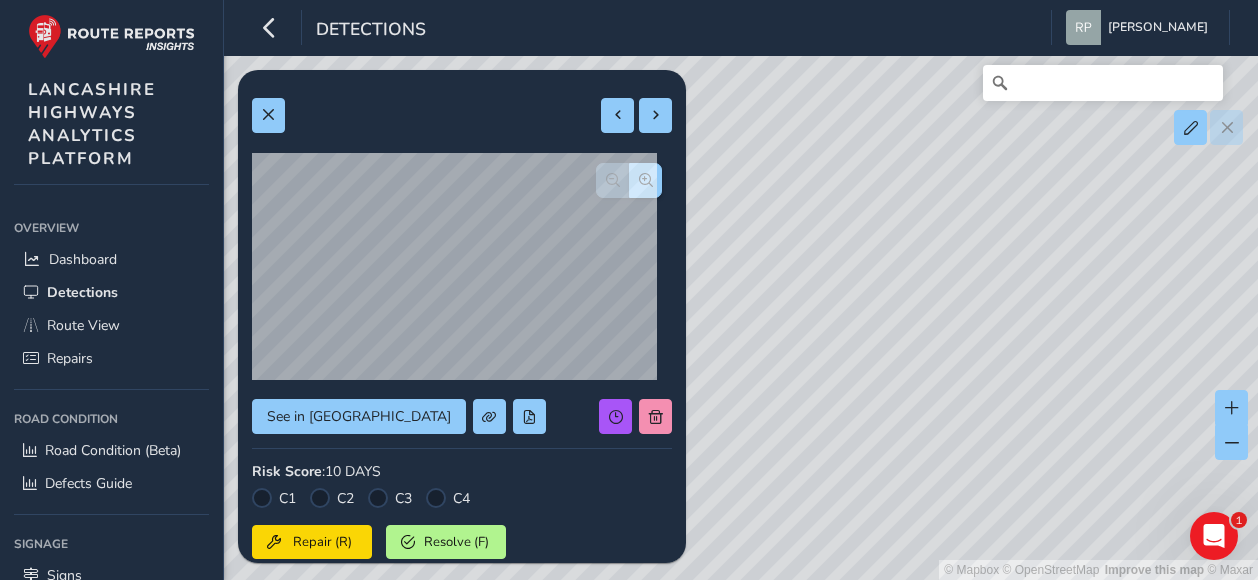 drag, startPoint x: 850, startPoint y: 354, endPoint x: 1057, endPoint y: 359, distance: 207.06038 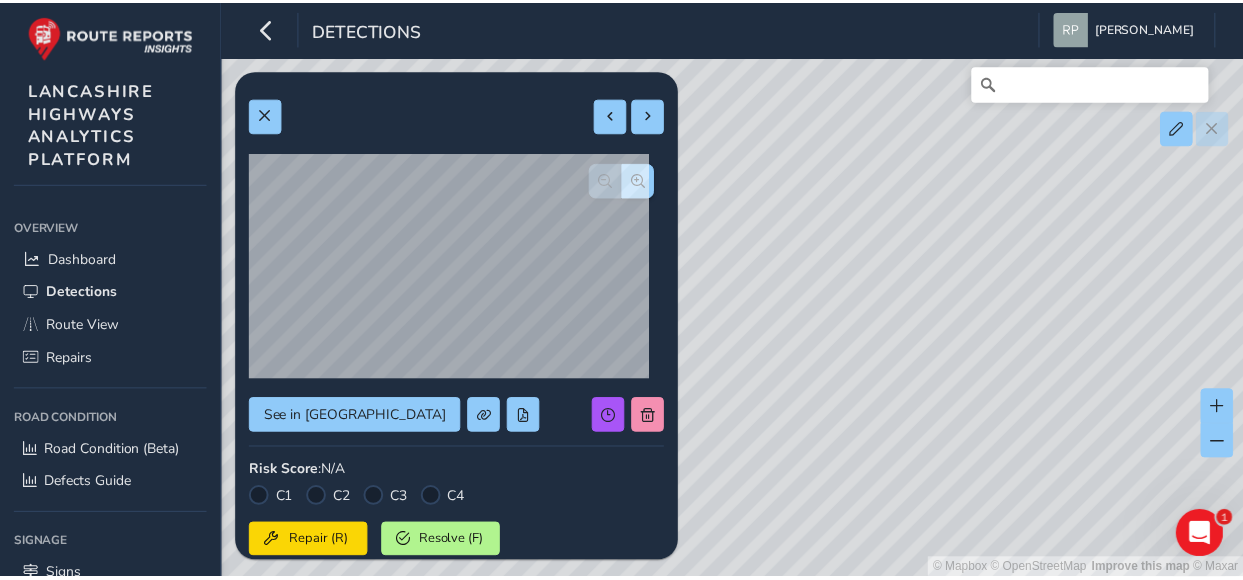scroll, scrollTop: 300, scrollLeft: 0, axis: vertical 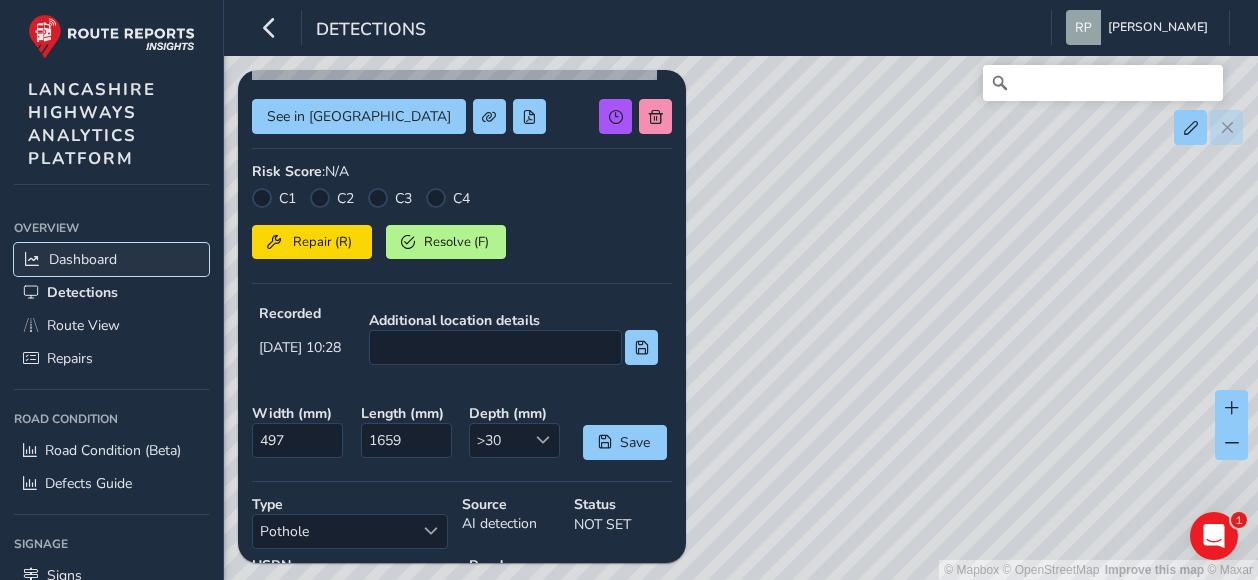 click on "Dashboard" at bounding box center [83, 259] 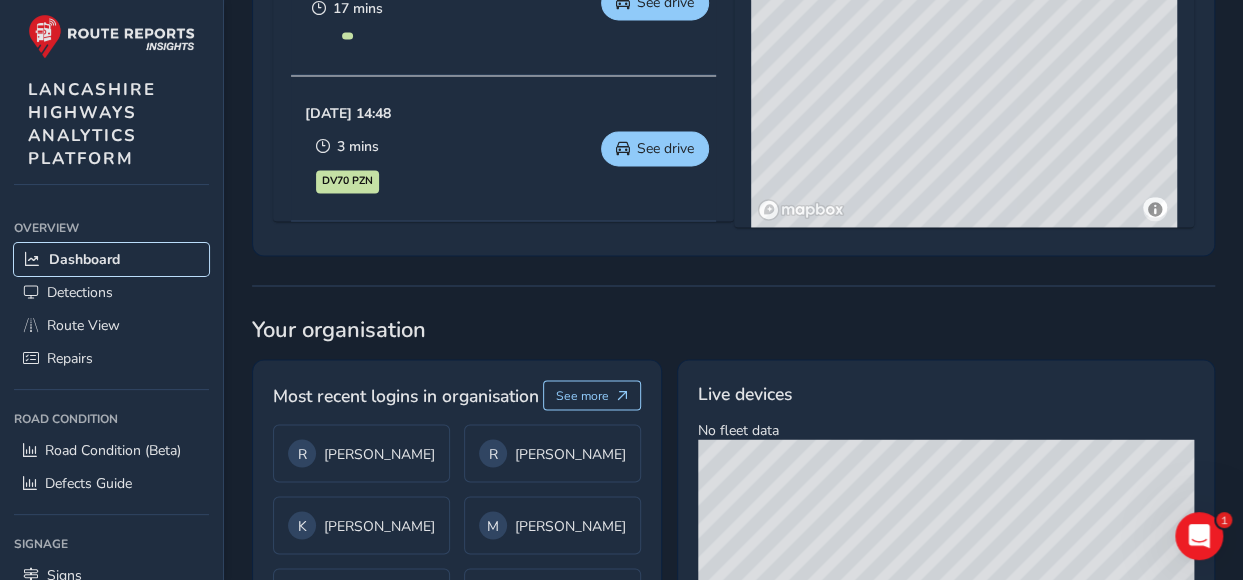 scroll, scrollTop: 1600, scrollLeft: 0, axis: vertical 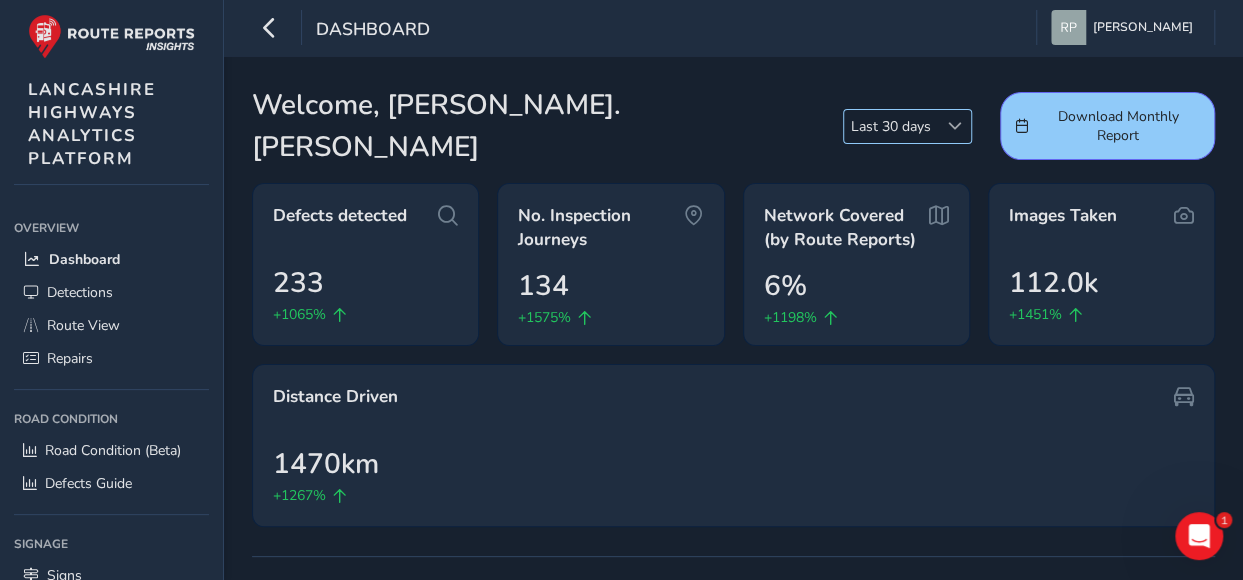 click at bounding box center [955, 126] 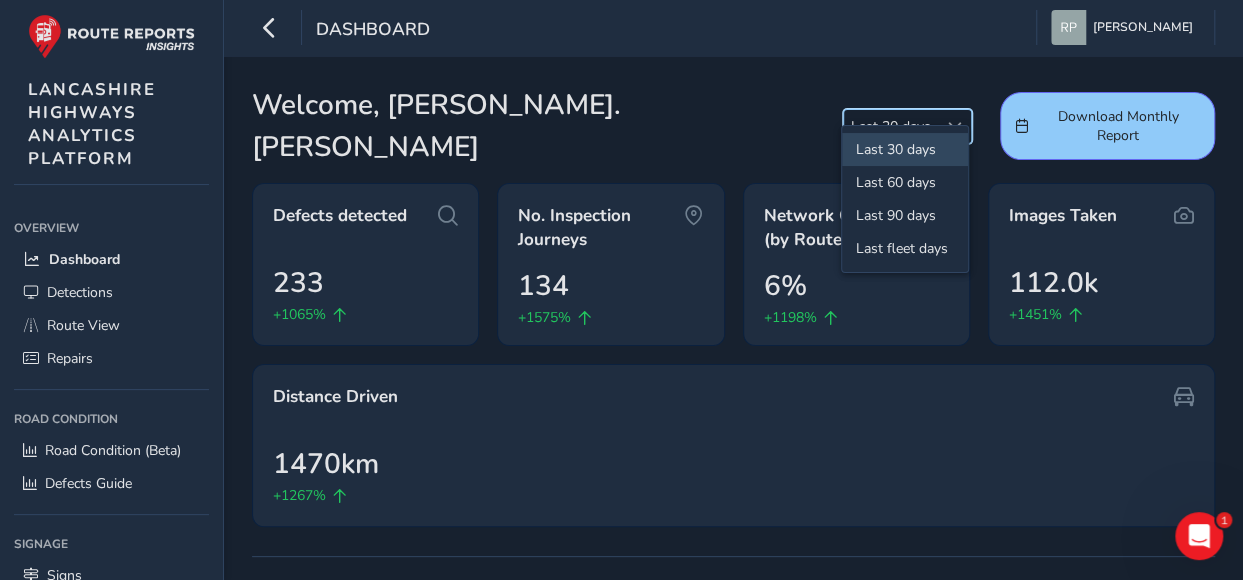 click at bounding box center [955, 126] 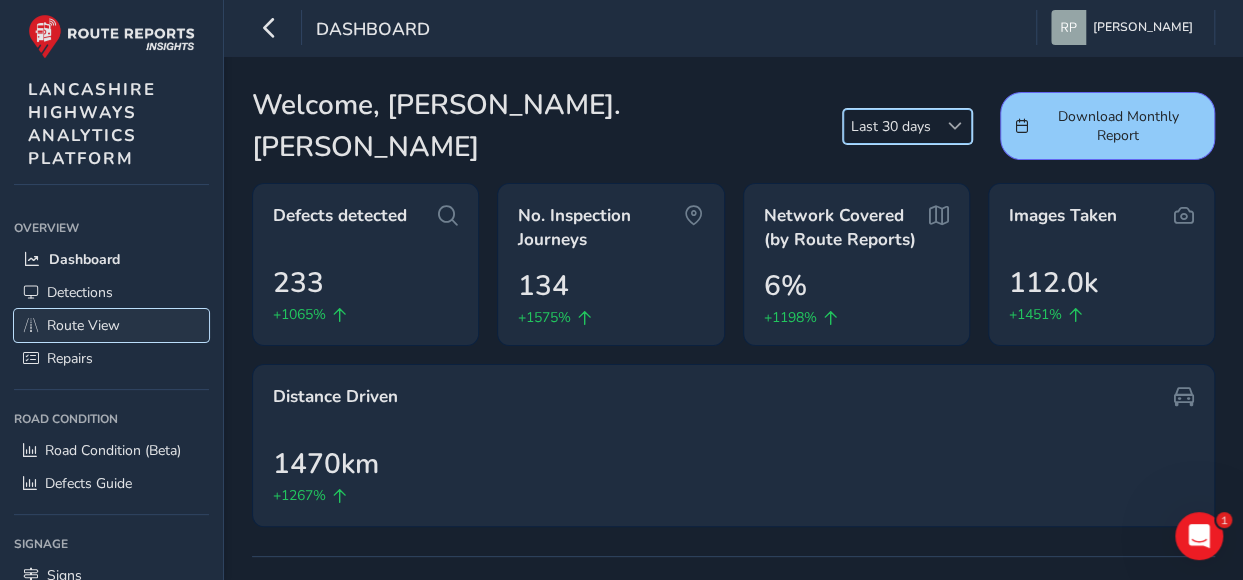 click on "Route View" at bounding box center (83, 325) 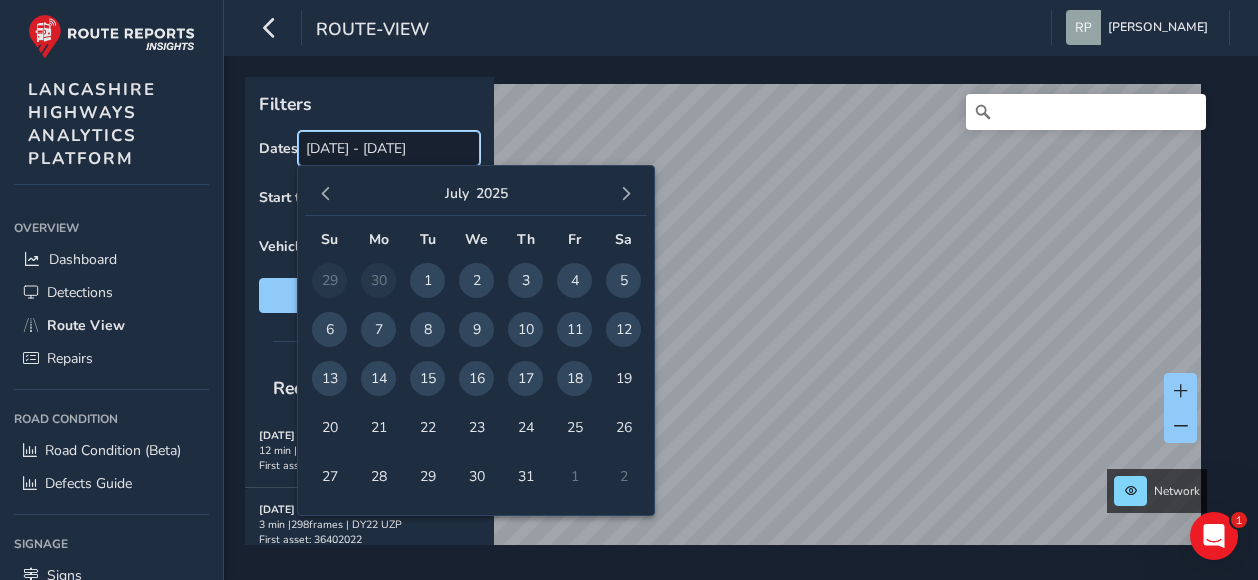 click on "[DATE] - [DATE]" at bounding box center [389, 148] 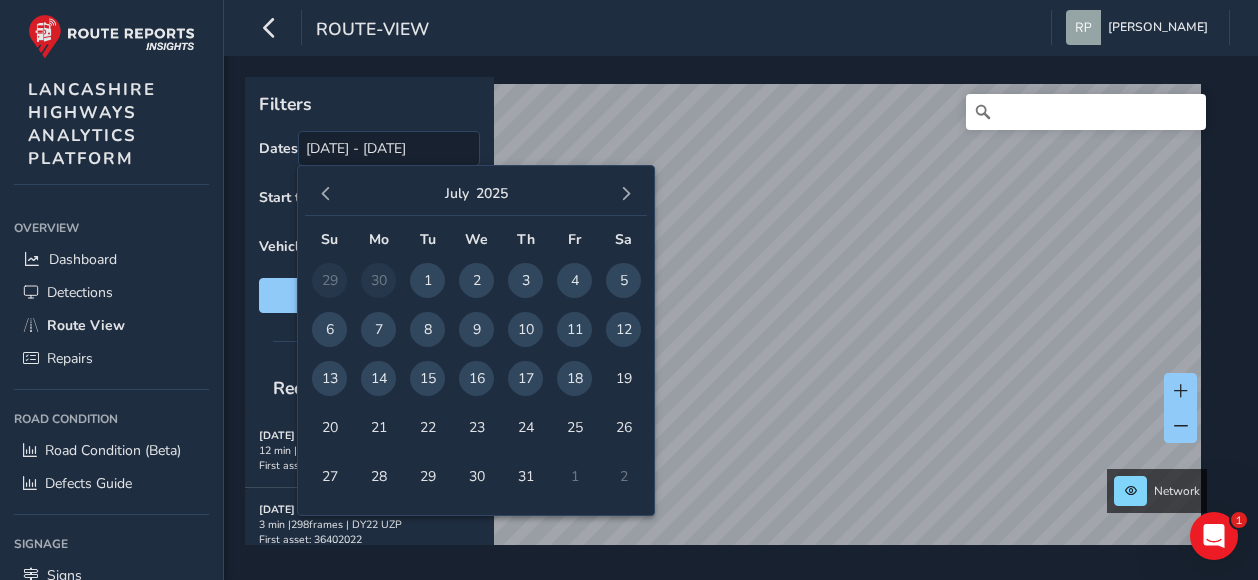 click on "17" at bounding box center (525, 378) 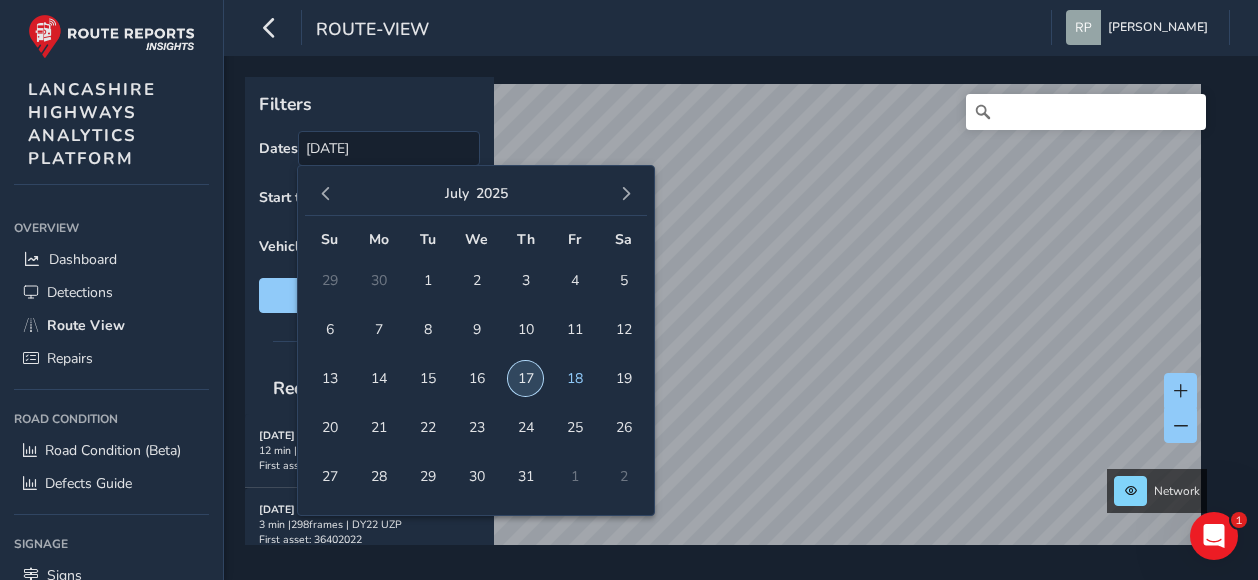 click on "17" at bounding box center [525, 378] 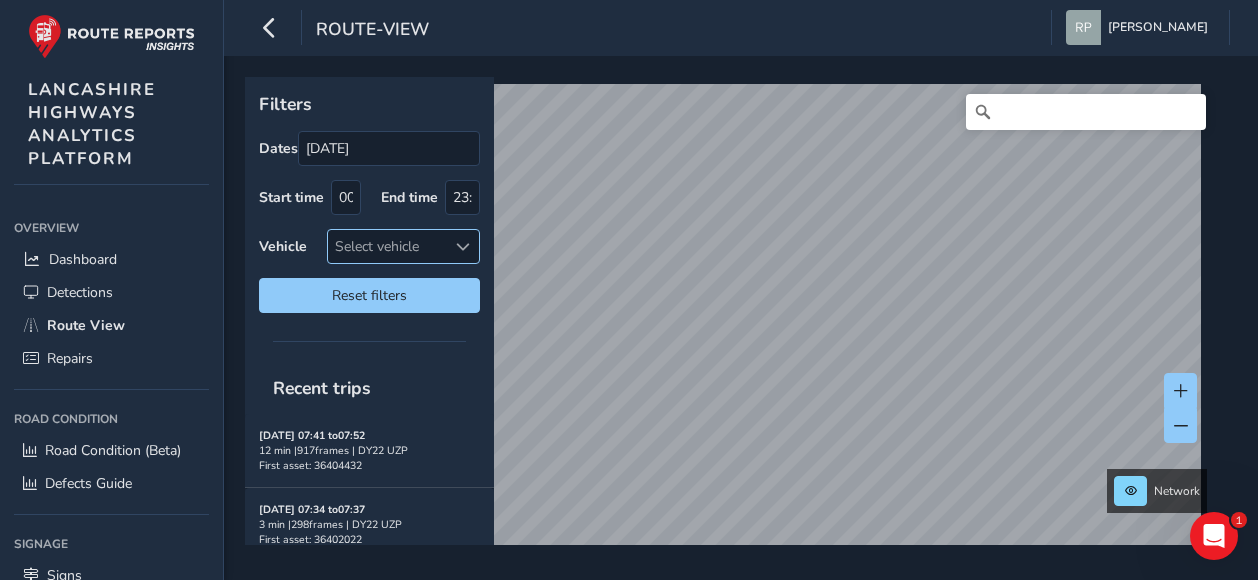 click at bounding box center [463, 247] 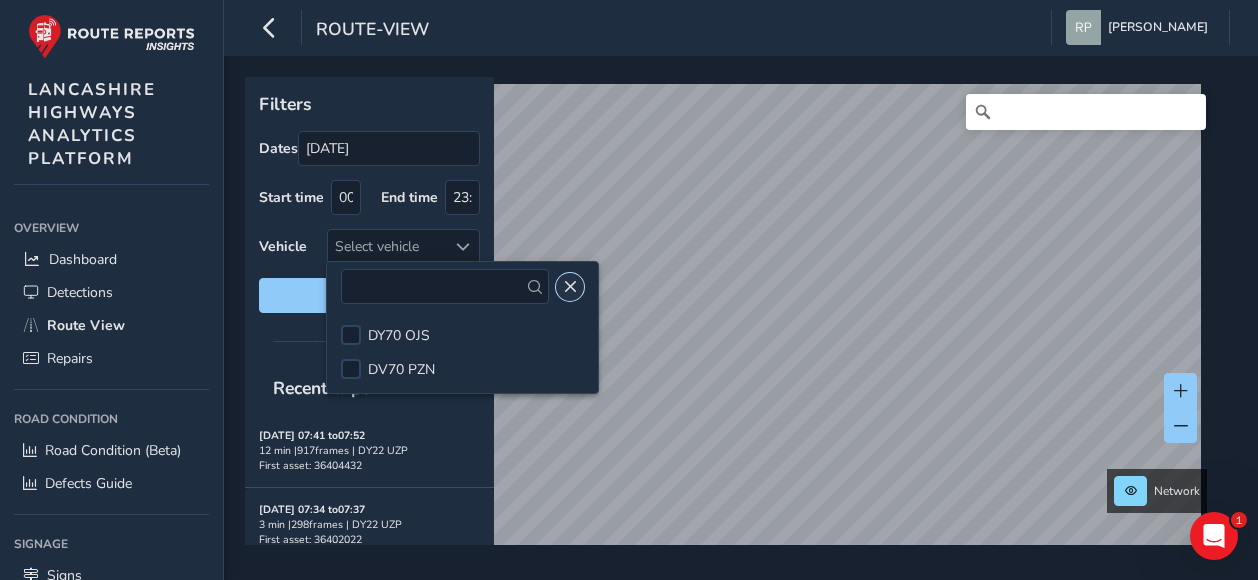 click at bounding box center (570, 287) 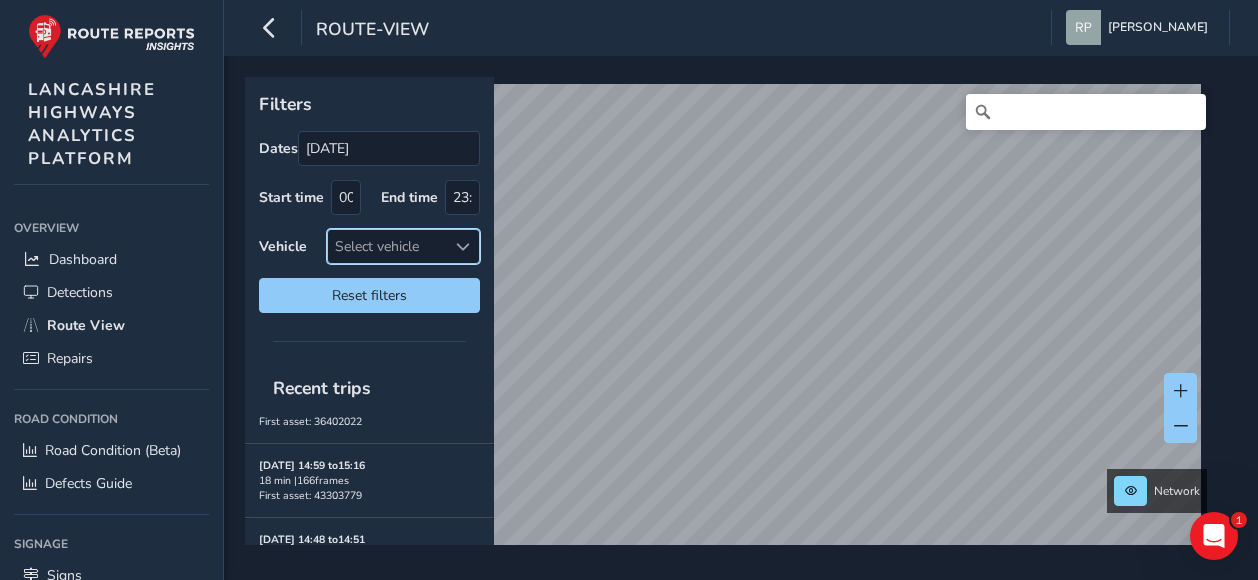 scroll, scrollTop: 0, scrollLeft: 0, axis: both 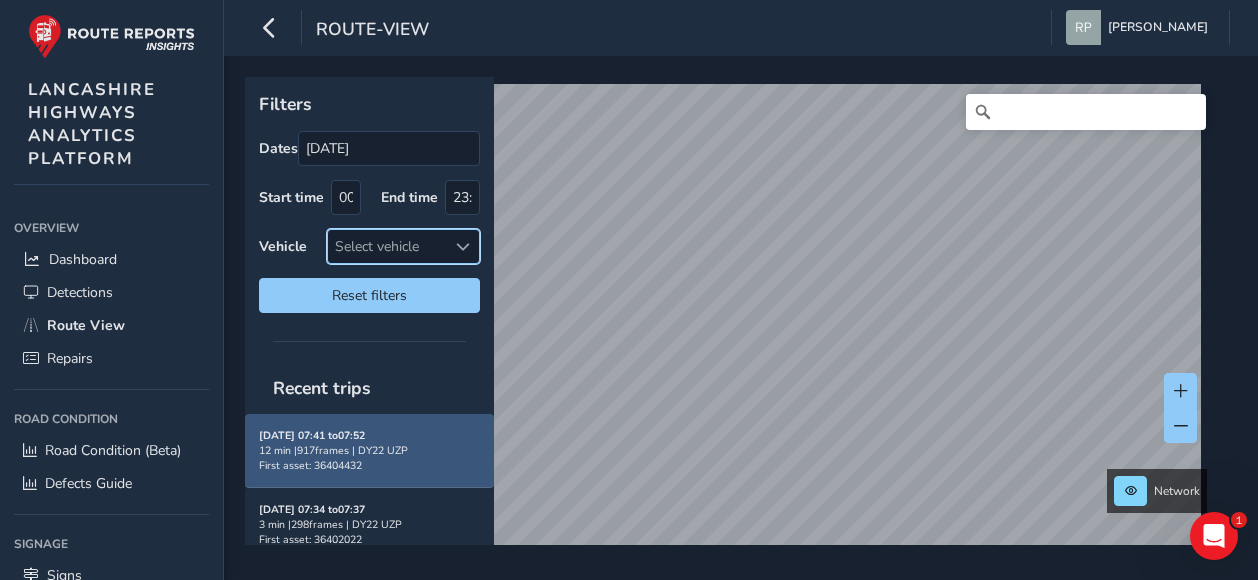 click on "12   min |  917  frames    | DY22 UZP" at bounding box center [369, 450] 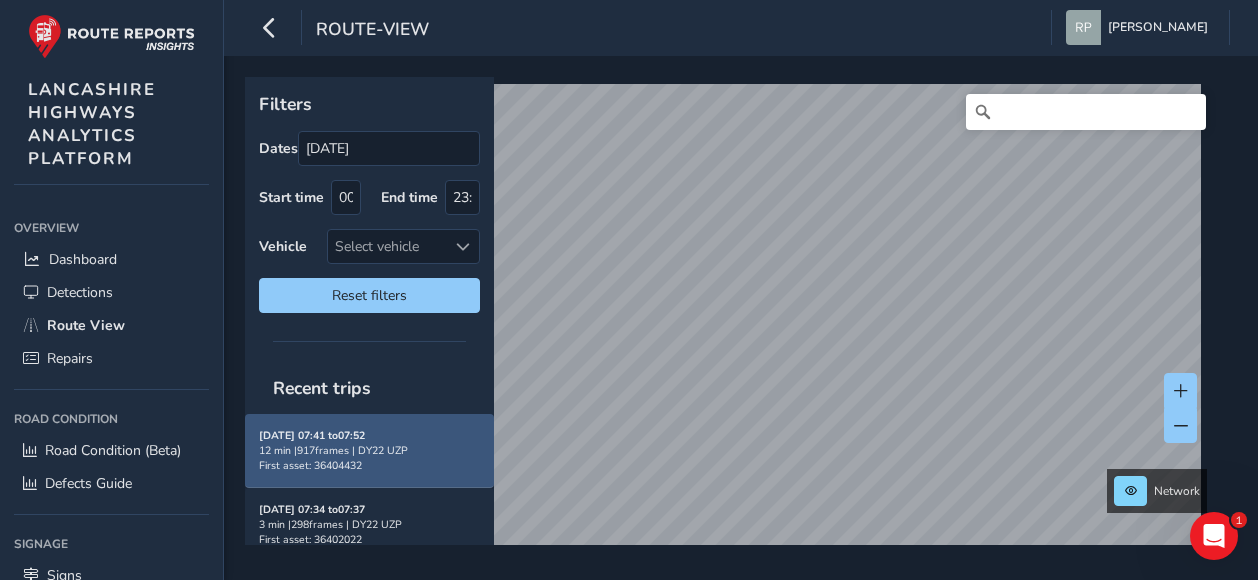 click on "12   min |  917  frames    | DY22 UZP" at bounding box center (369, 450) 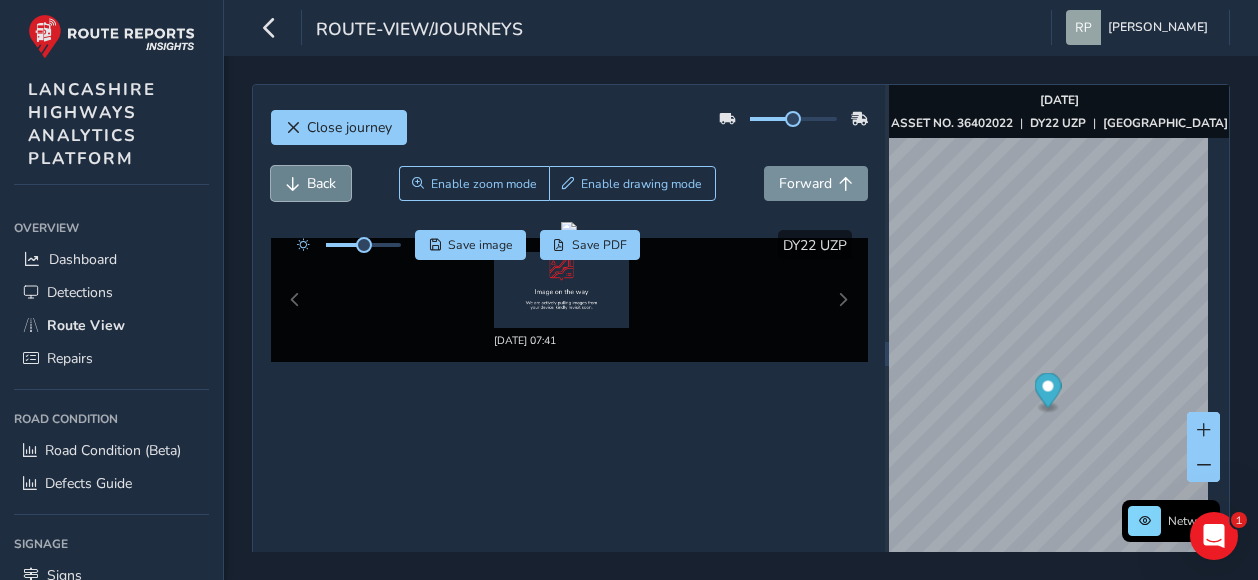 click on "Back" at bounding box center (321, 183) 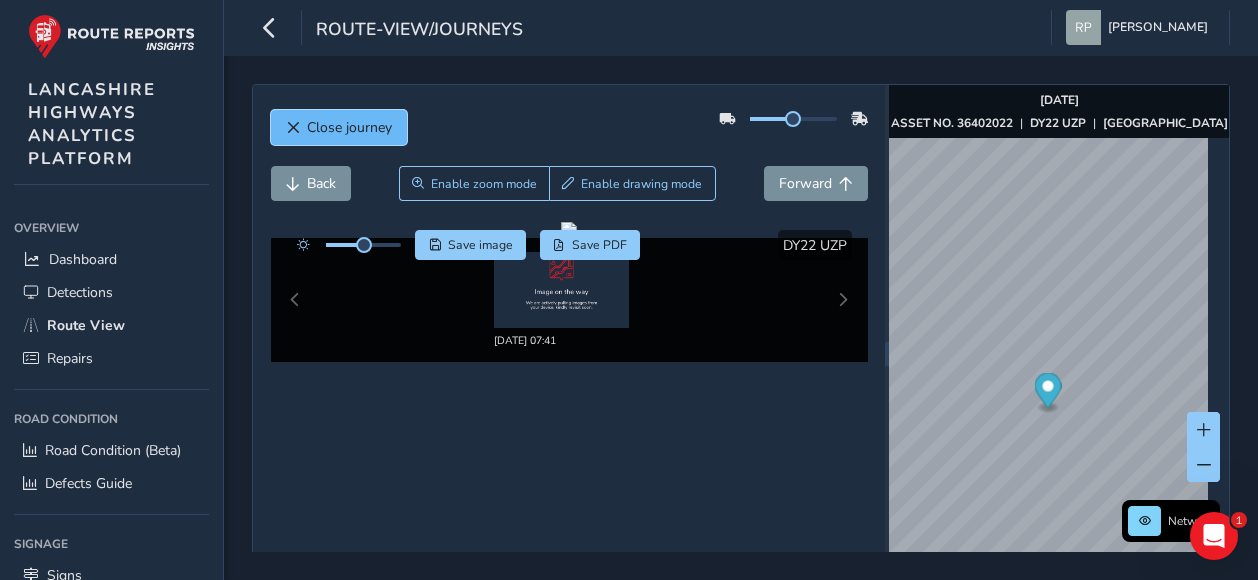 click on "Close journey" at bounding box center (349, 127) 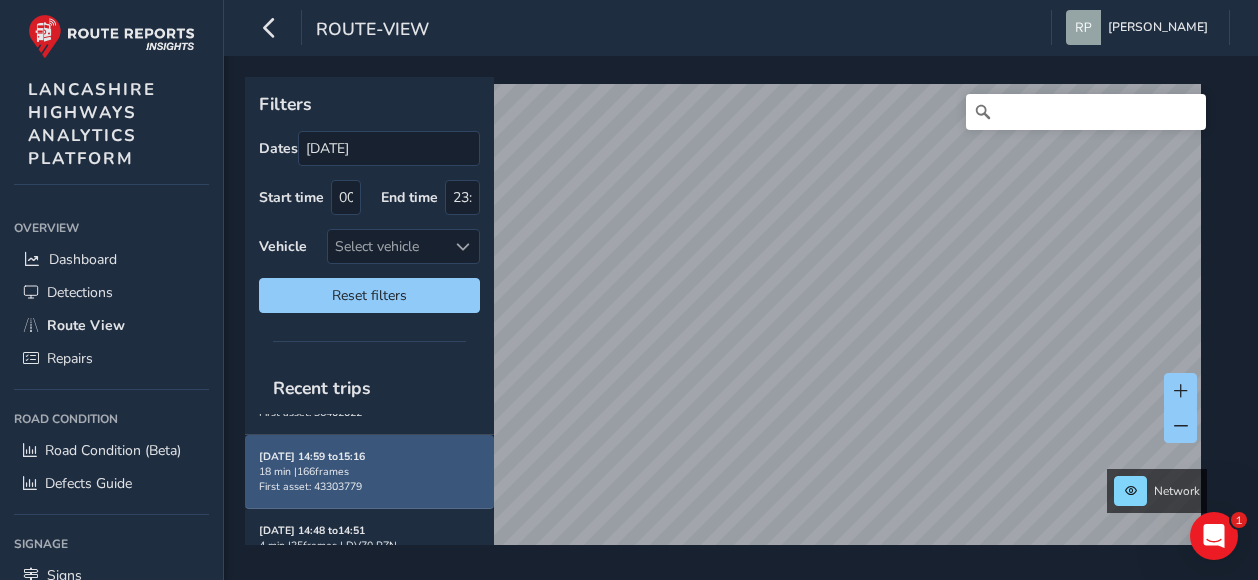 scroll, scrollTop: 100, scrollLeft: 0, axis: vertical 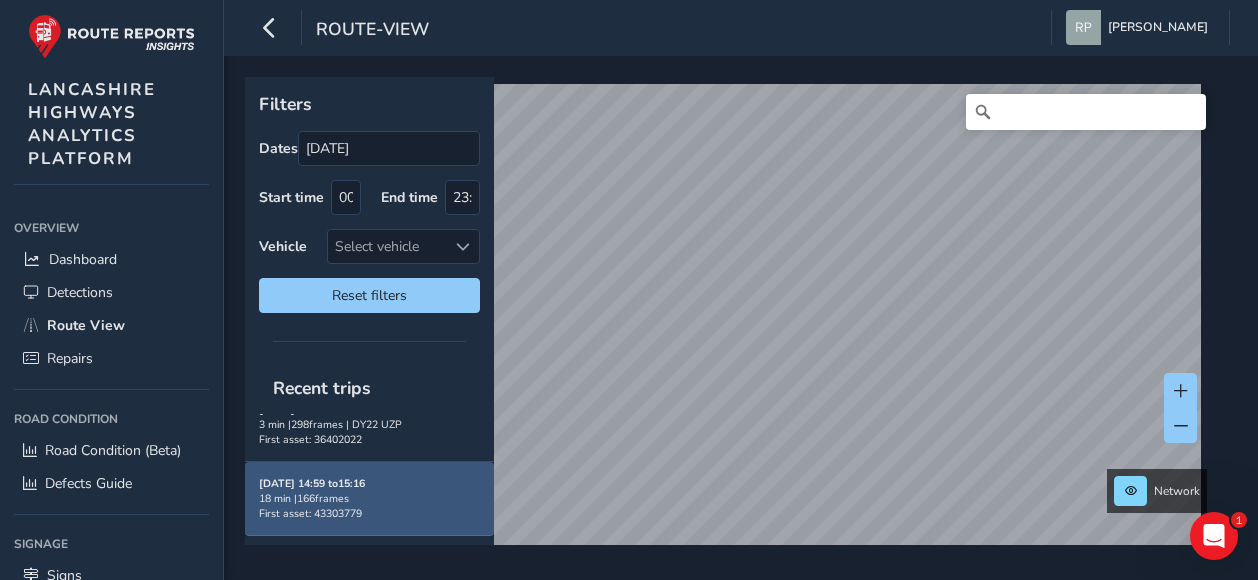 click on "18   min |  166  frames" at bounding box center [369, 498] 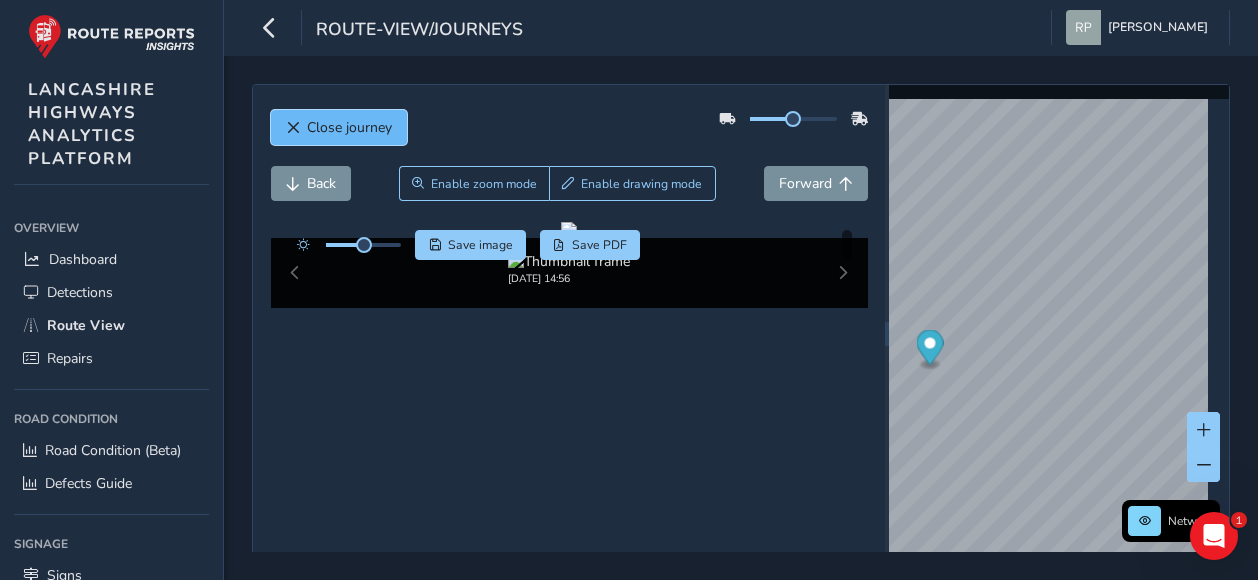 click on "Close journey" at bounding box center (339, 127) 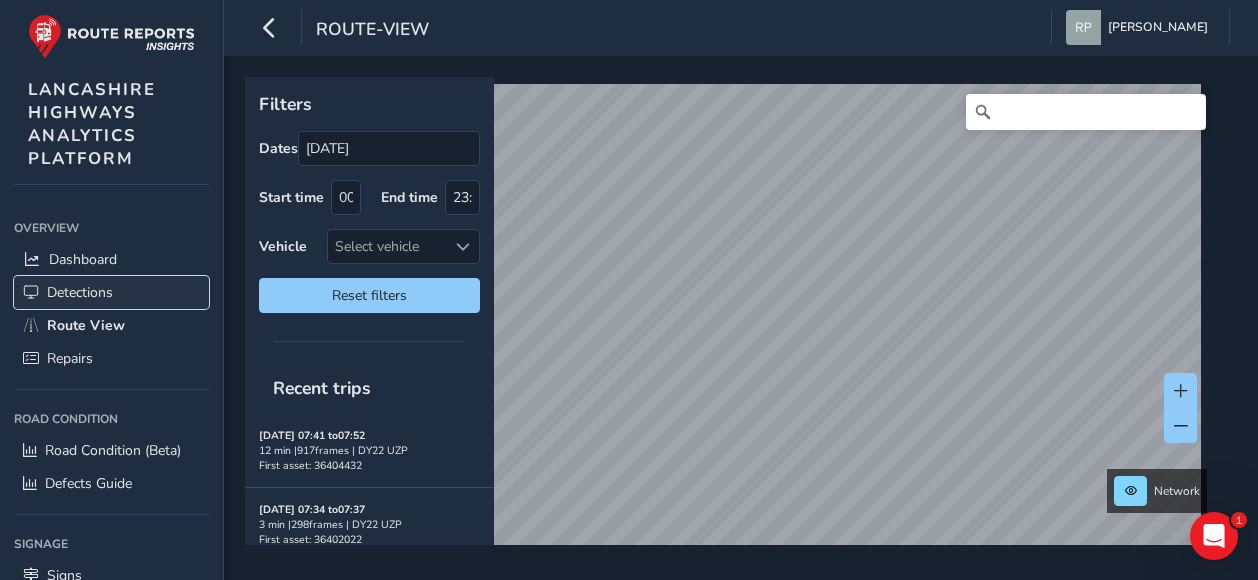 click on "Detections" at bounding box center (80, 292) 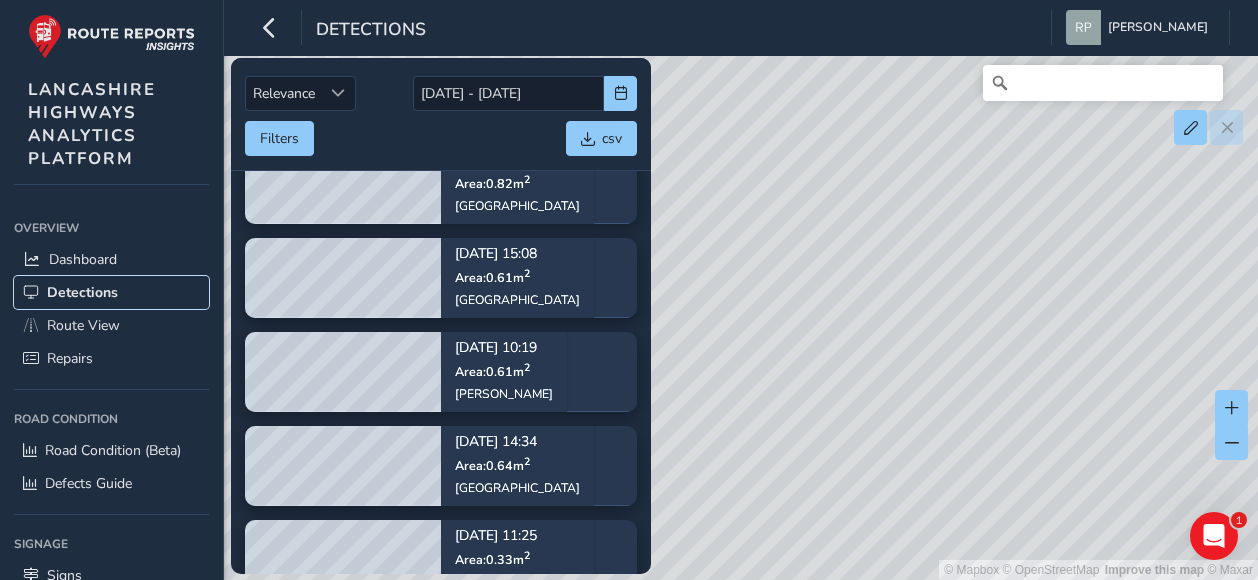 scroll, scrollTop: 0, scrollLeft: 0, axis: both 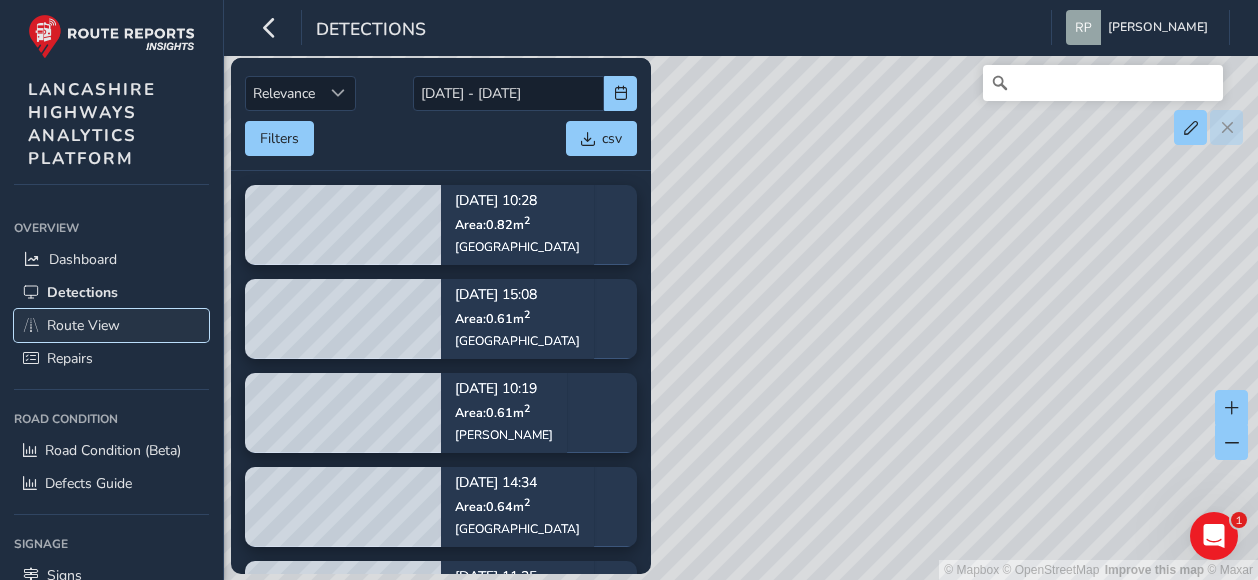 click on "Route View" at bounding box center [83, 325] 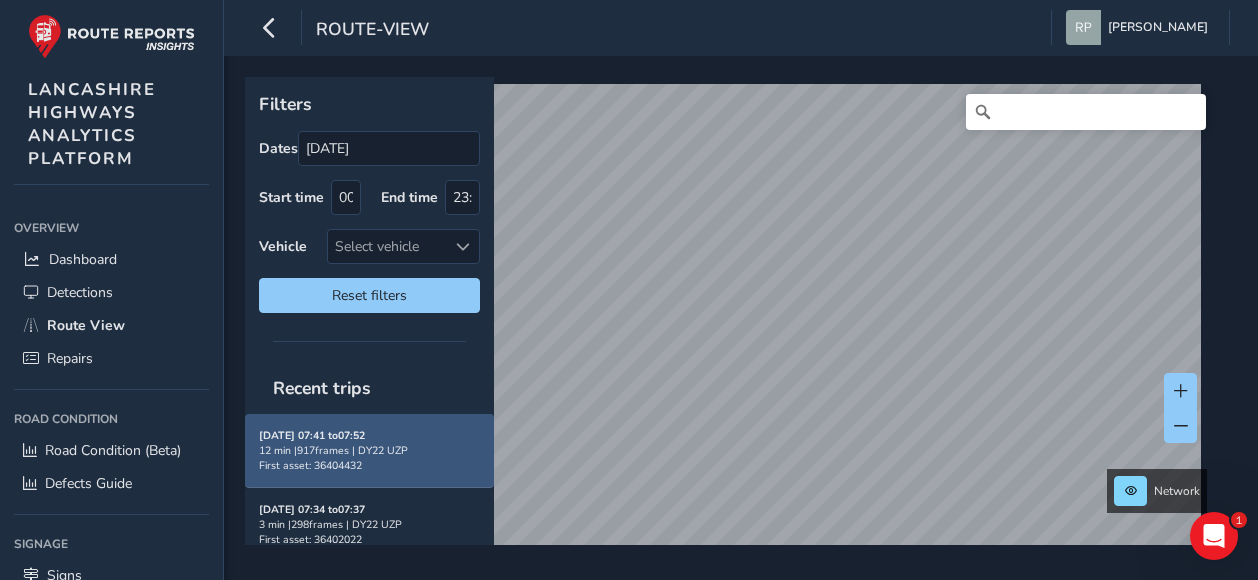 click on "First asset: 36404432" at bounding box center [310, 465] 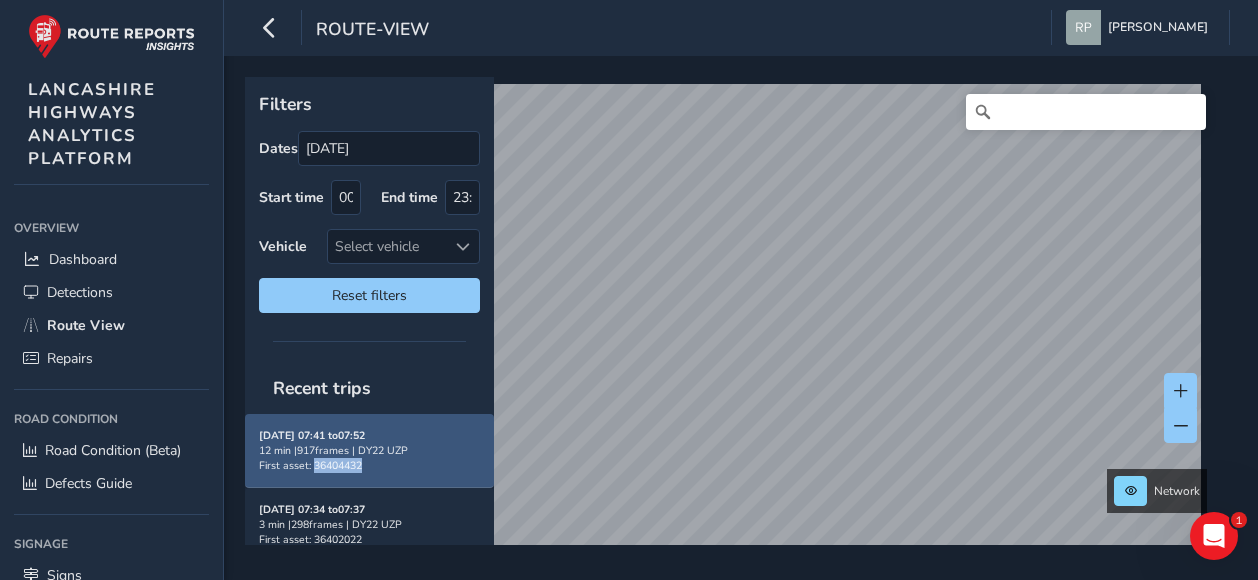 click on "First asset: 36404432" at bounding box center (310, 465) 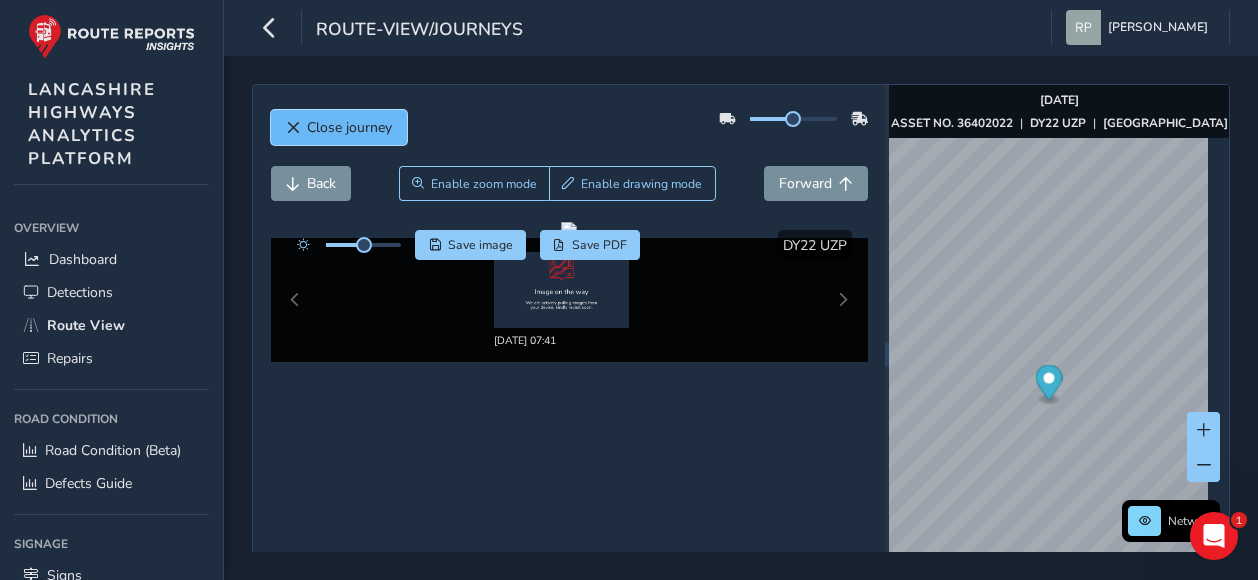 click on "Close journey" at bounding box center [349, 127] 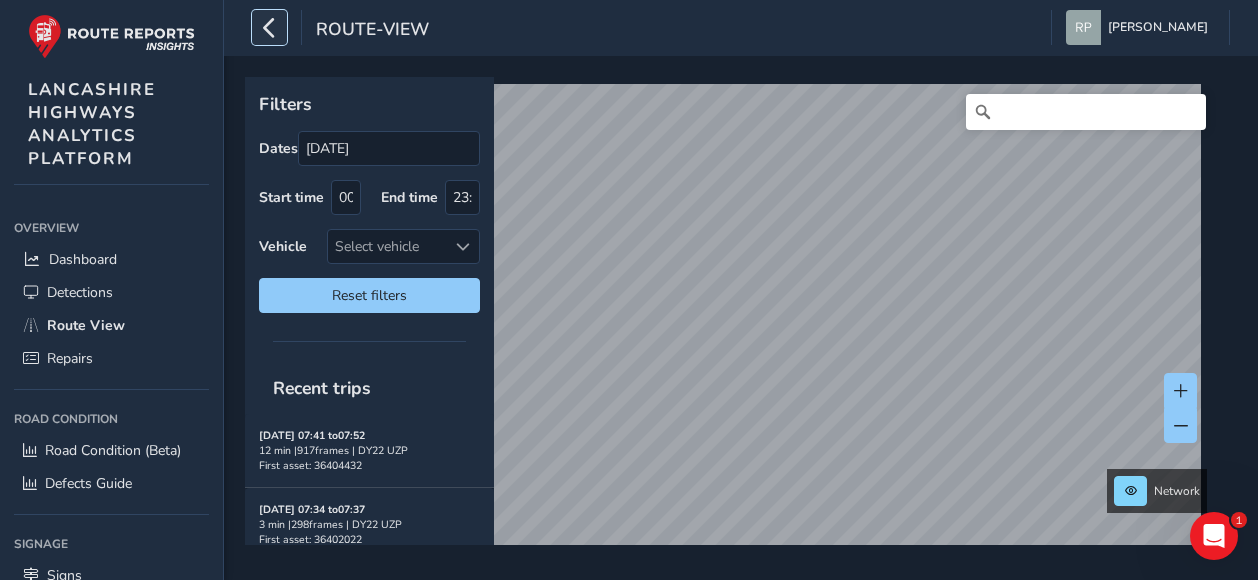 click at bounding box center [269, 27] 